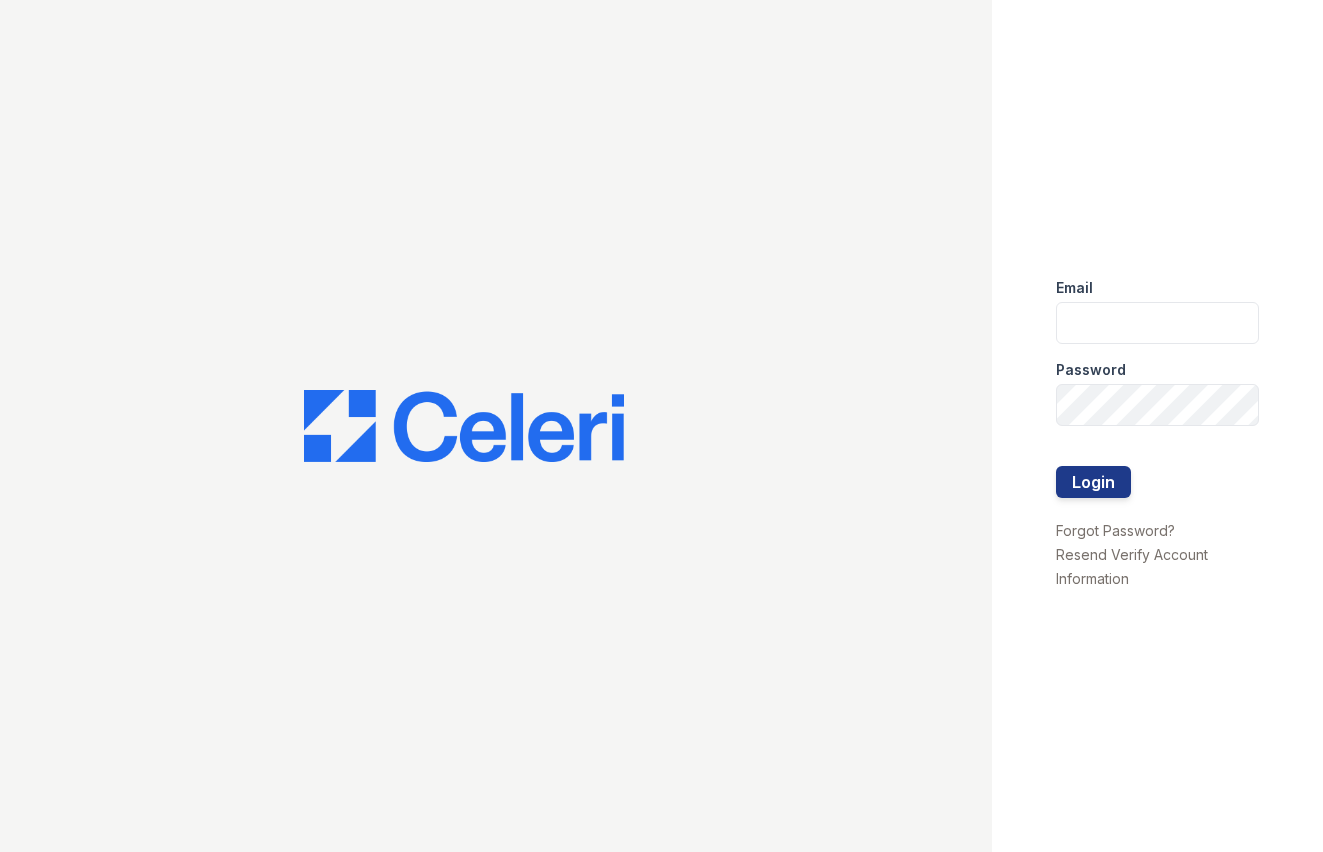 scroll, scrollTop: 0, scrollLeft: 0, axis: both 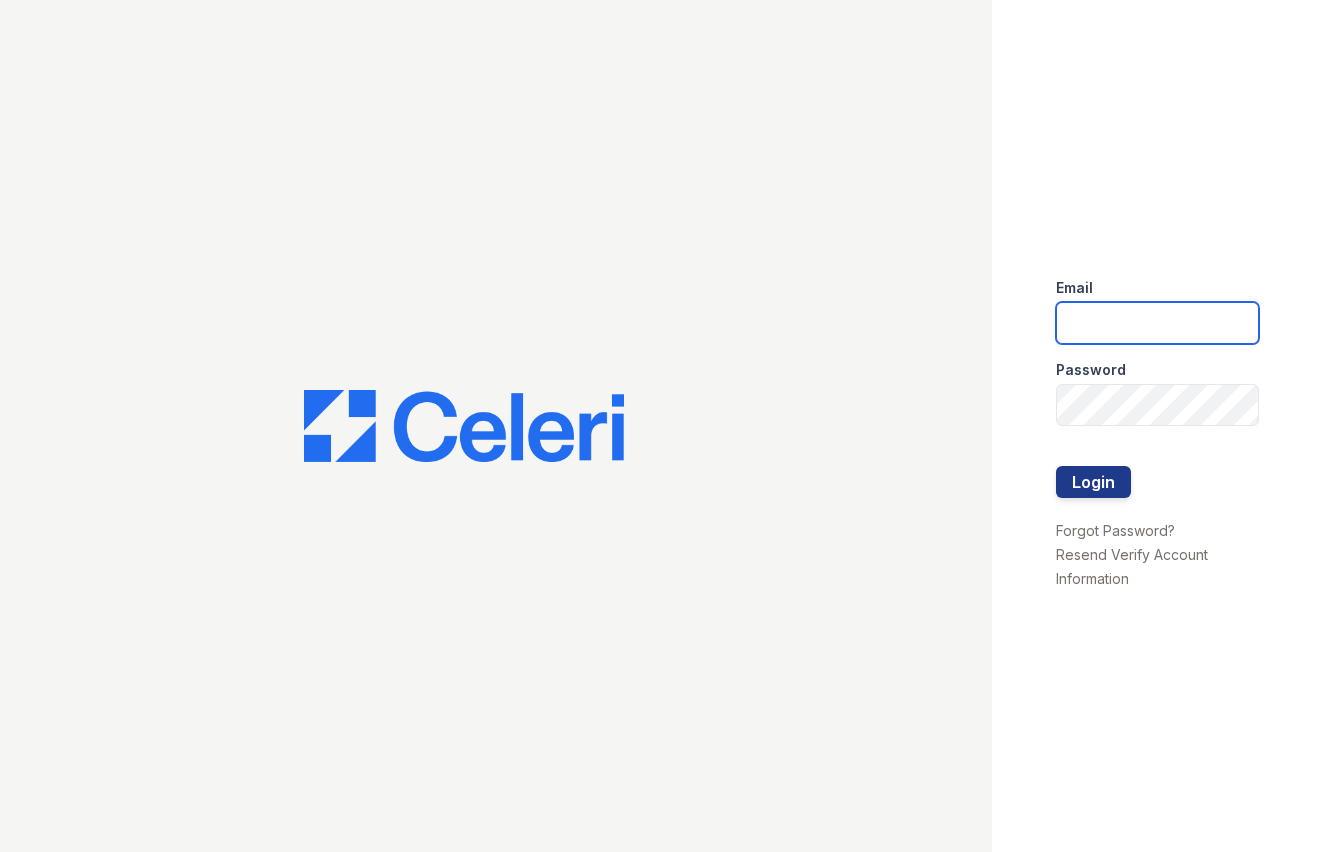 type on "[USERNAME]@example.com" 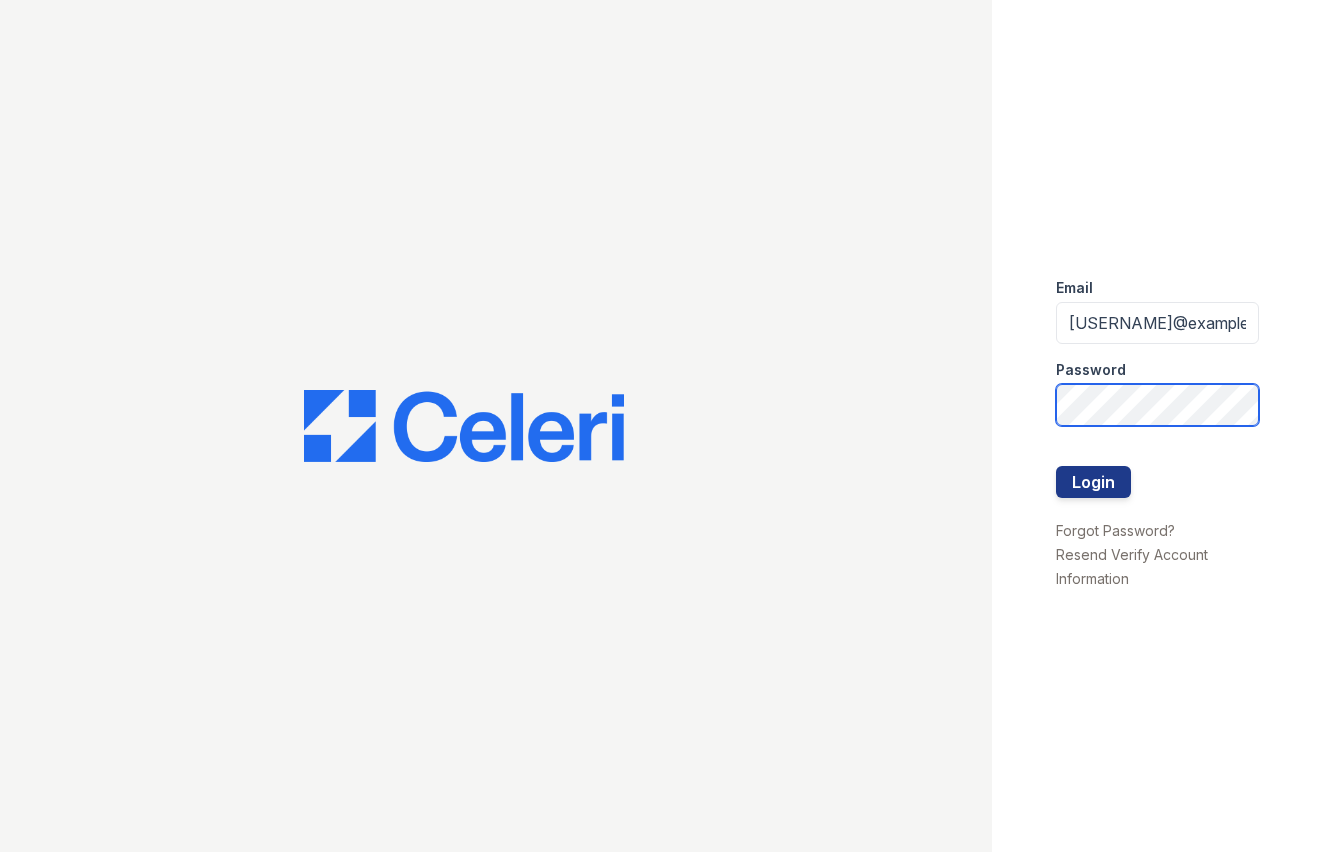 click on "Login" at bounding box center (1093, 482) 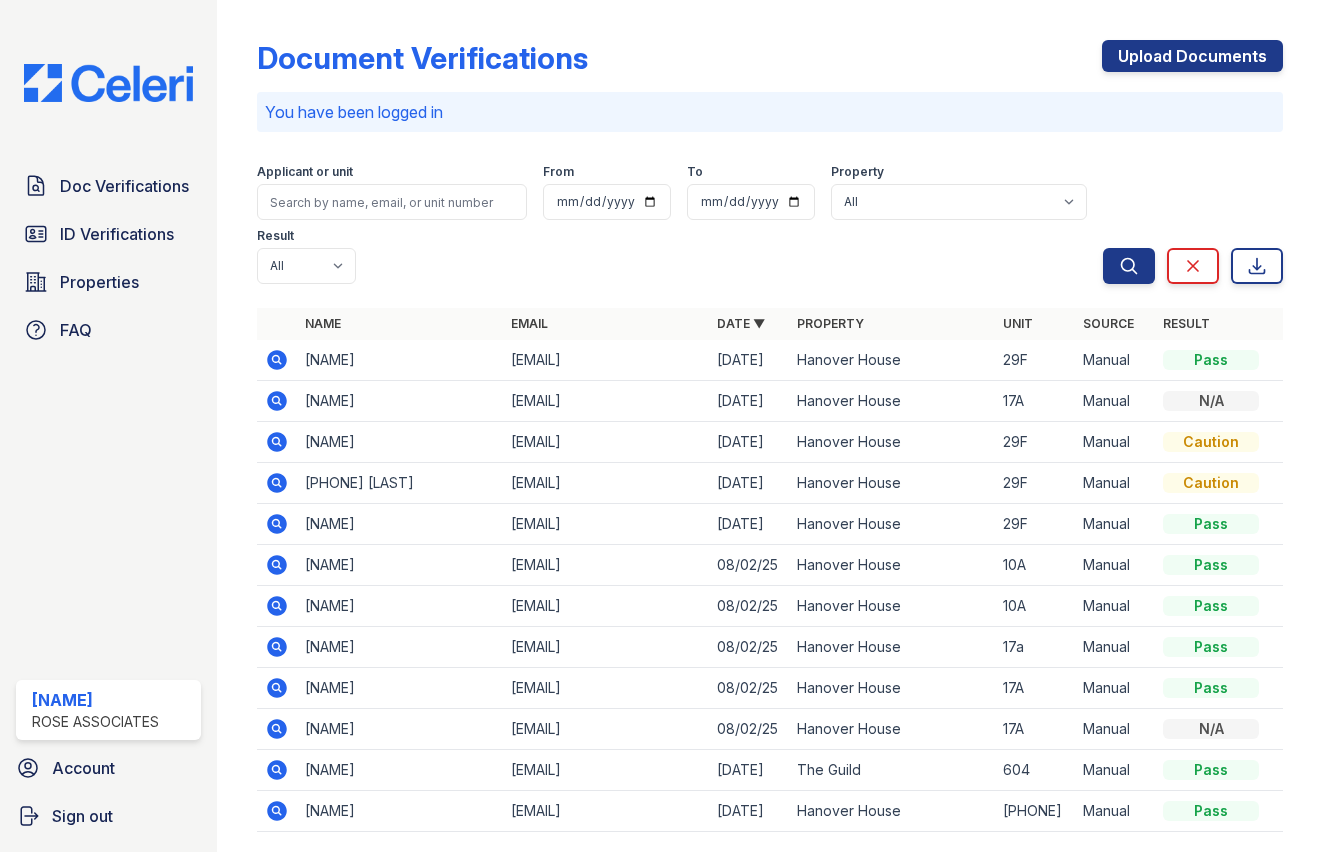 scroll, scrollTop: 0, scrollLeft: 0, axis: both 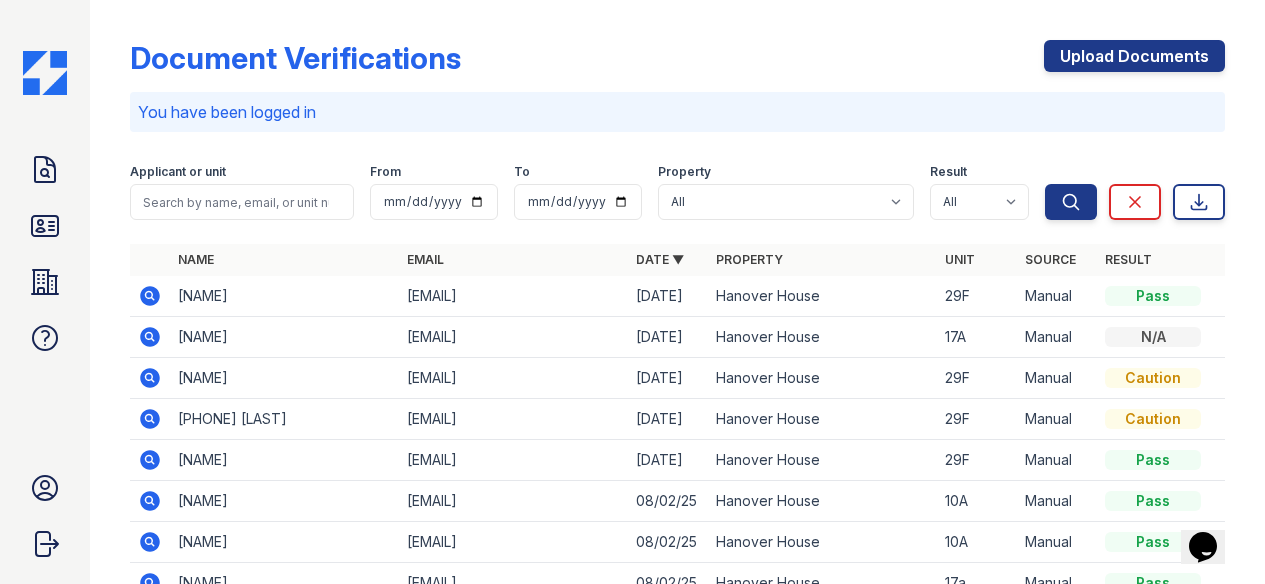 click 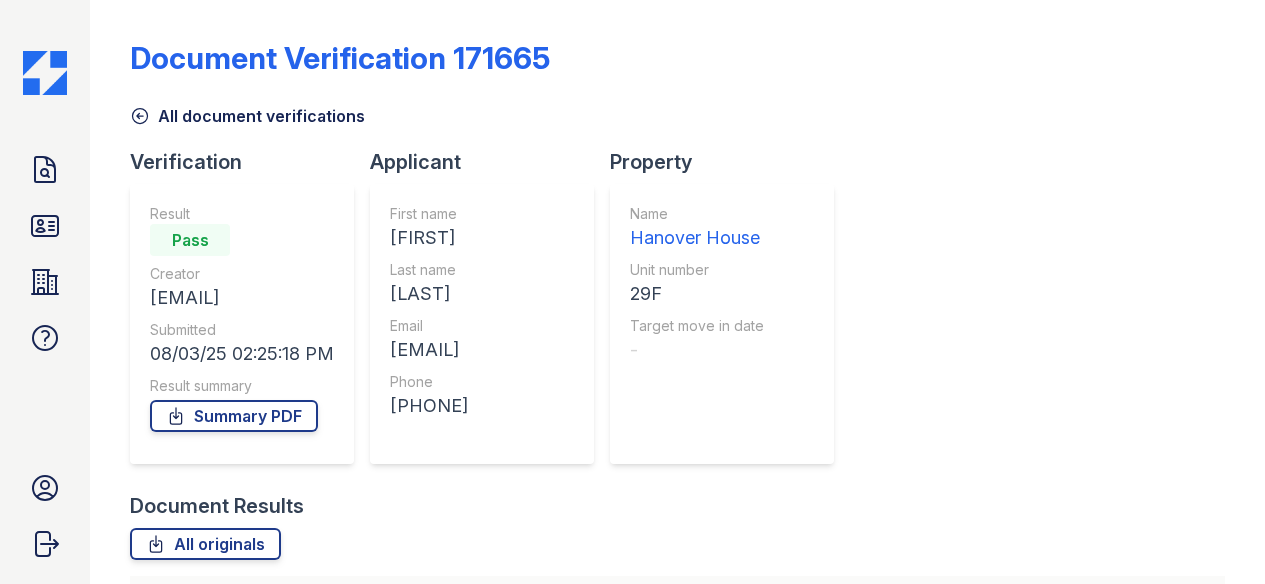 scroll, scrollTop: 0, scrollLeft: 0, axis: both 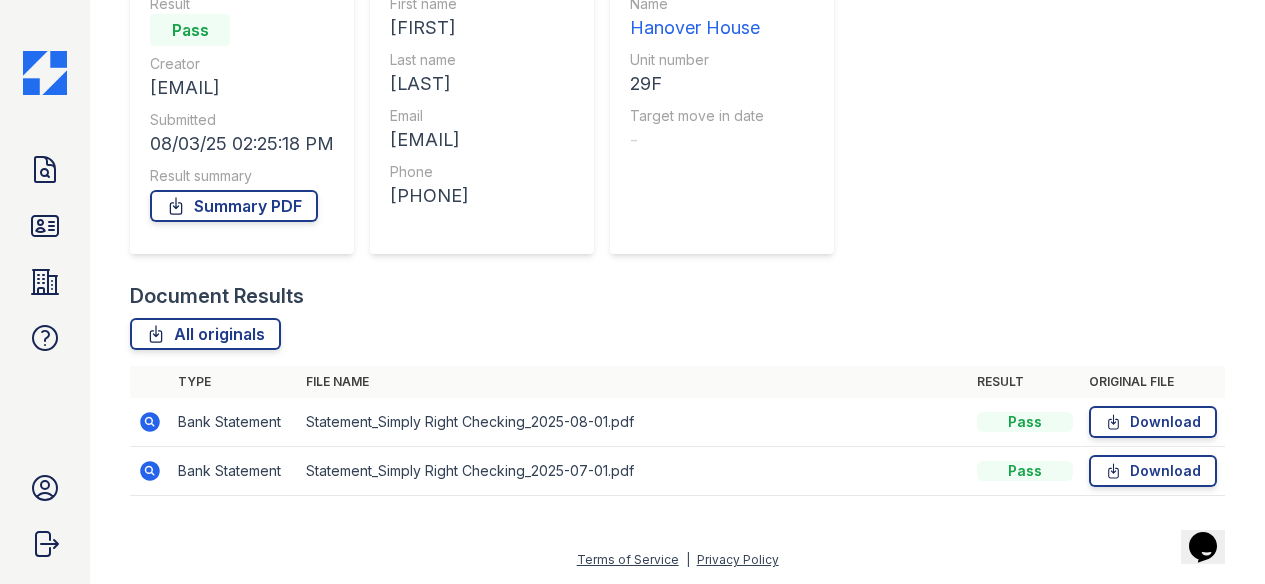 click 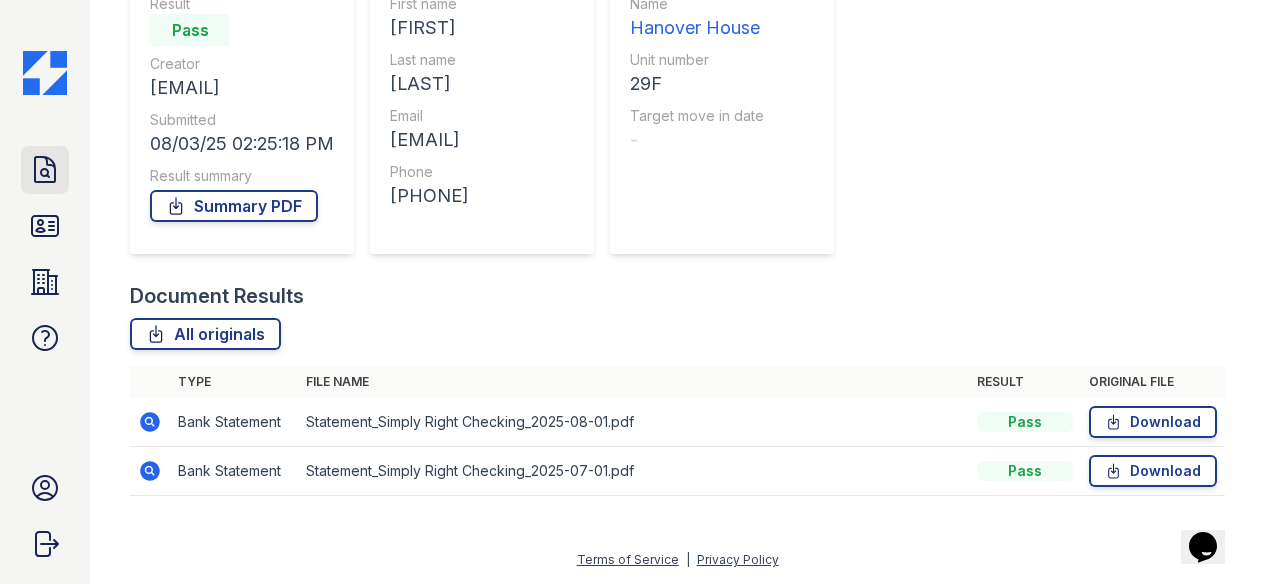 click 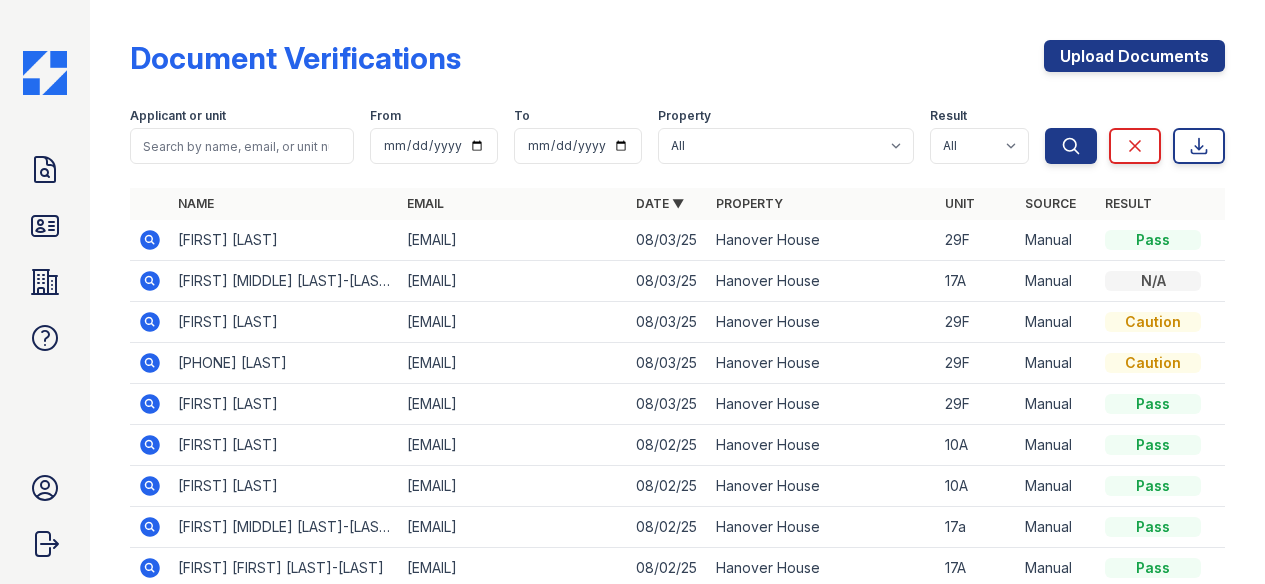 click 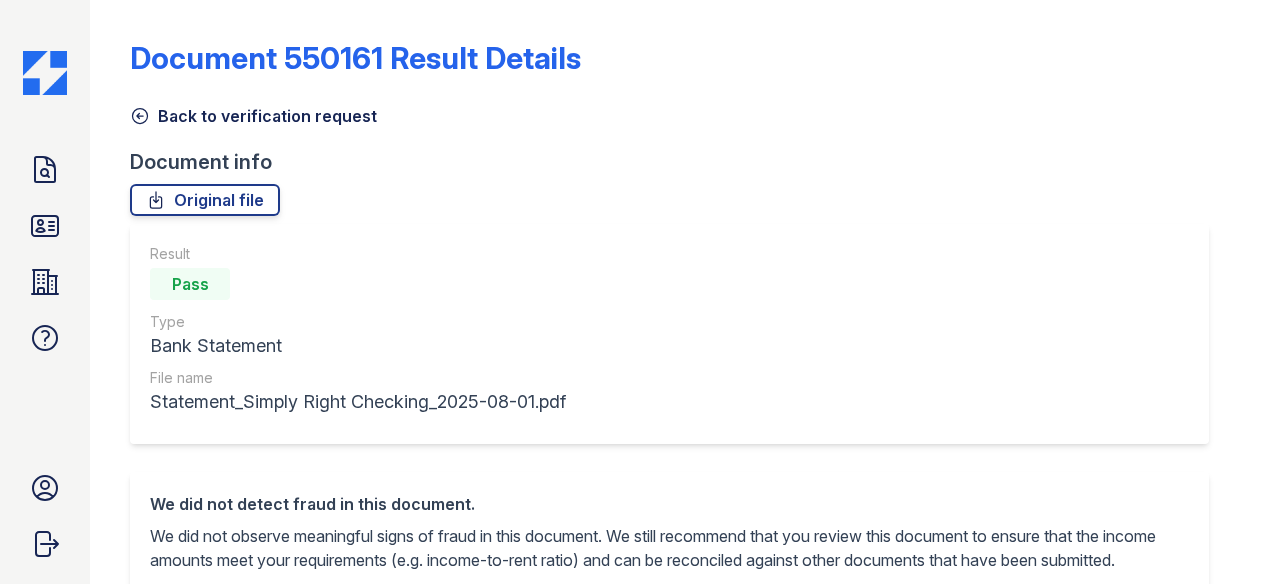 scroll, scrollTop: 0, scrollLeft: 0, axis: both 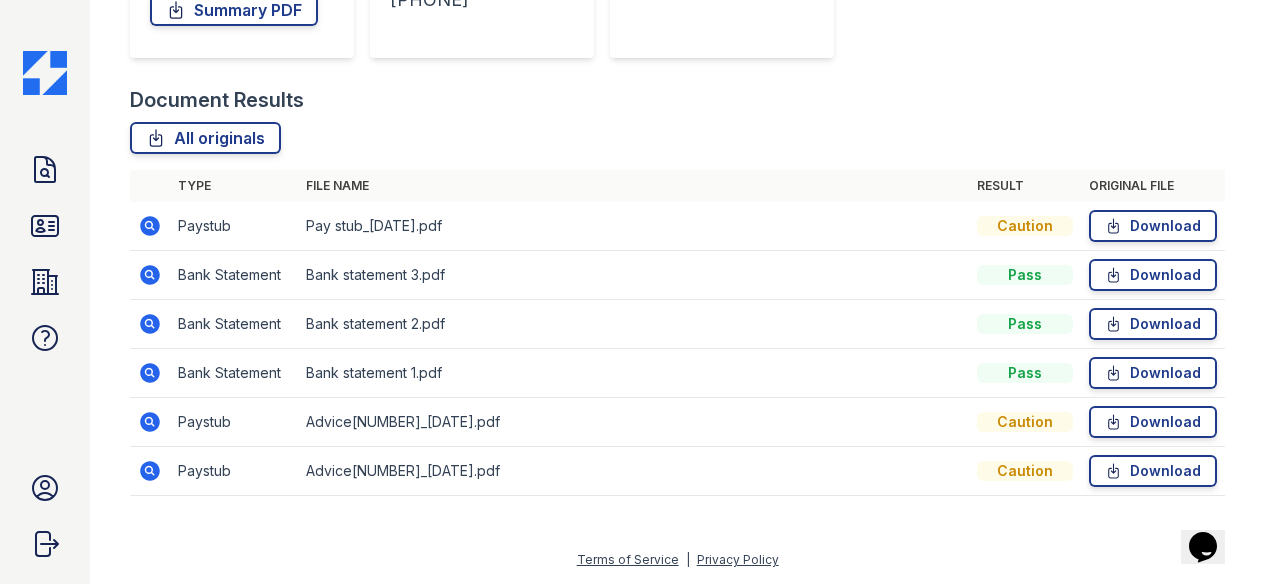 click 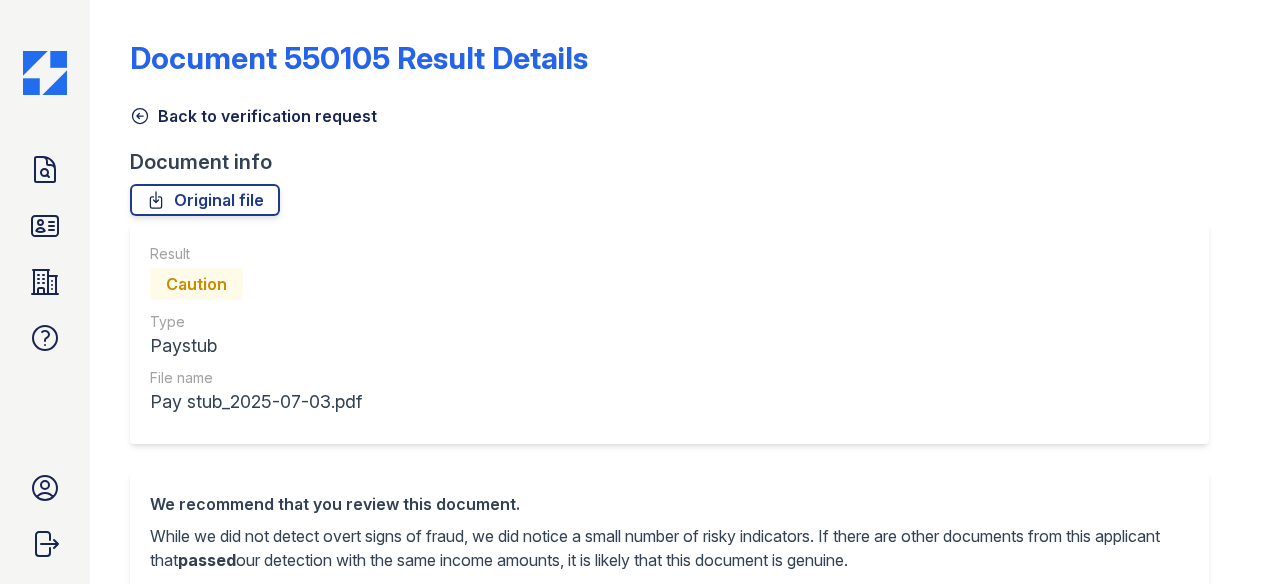 scroll, scrollTop: 0, scrollLeft: 0, axis: both 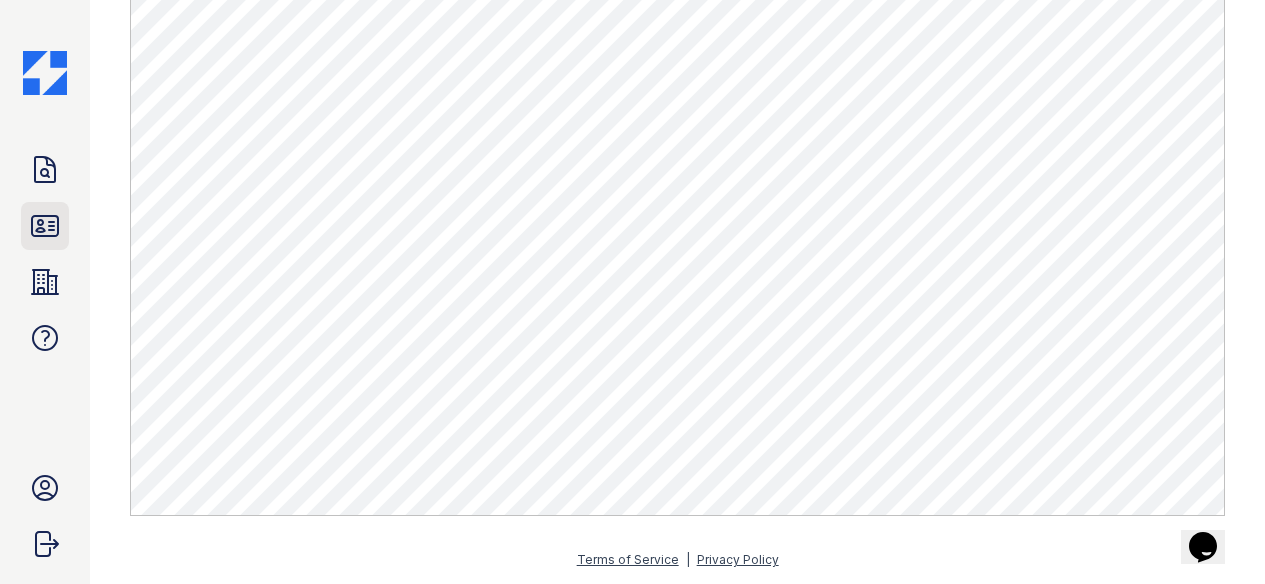 click 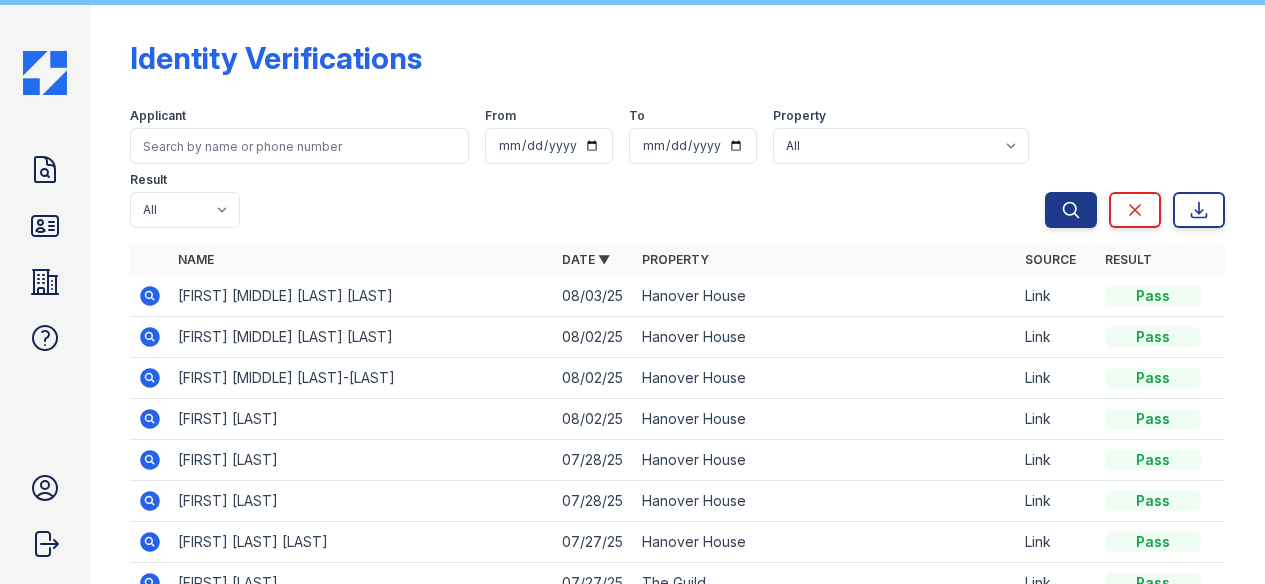 click 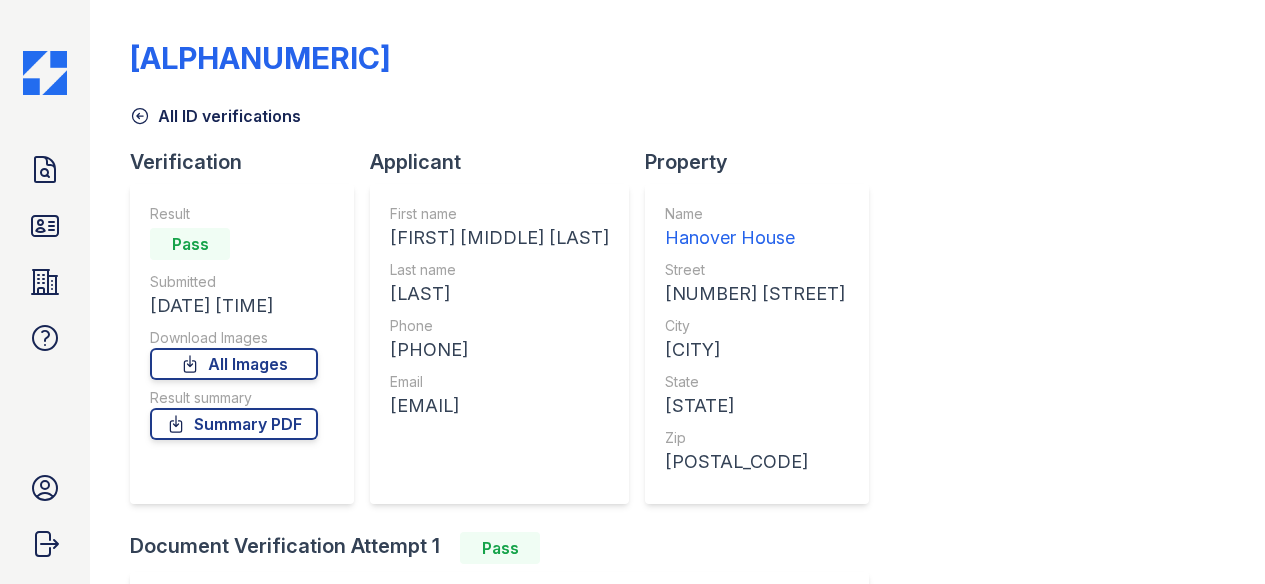 scroll, scrollTop: 0, scrollLeft: 0, axis: both 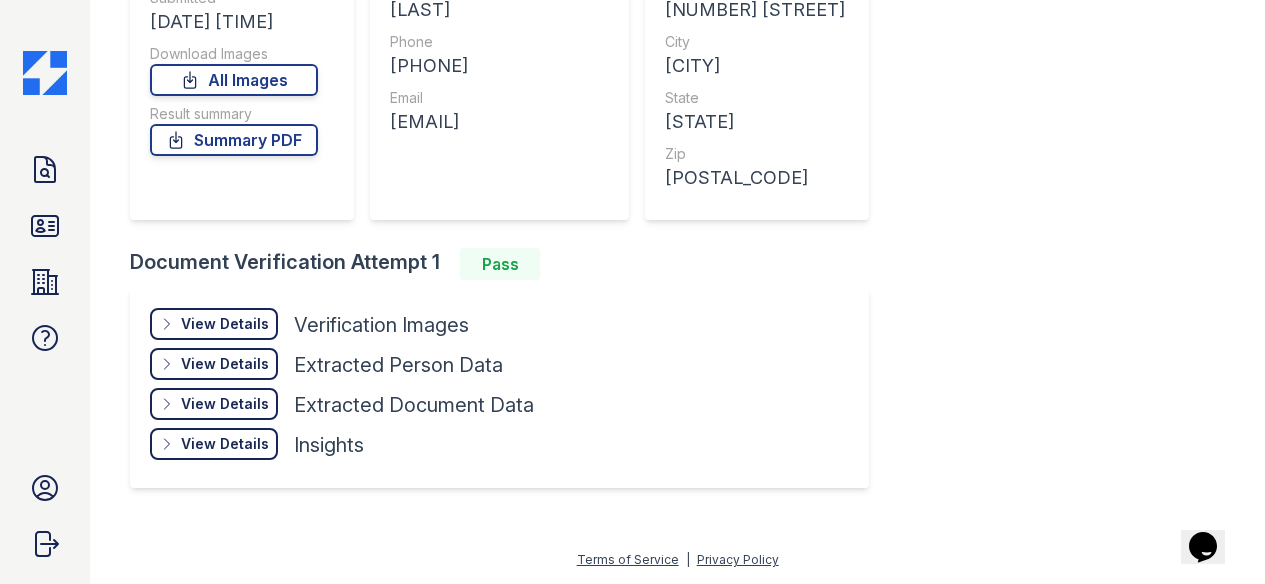 click on "View Details" at bounding box center [225, 324] 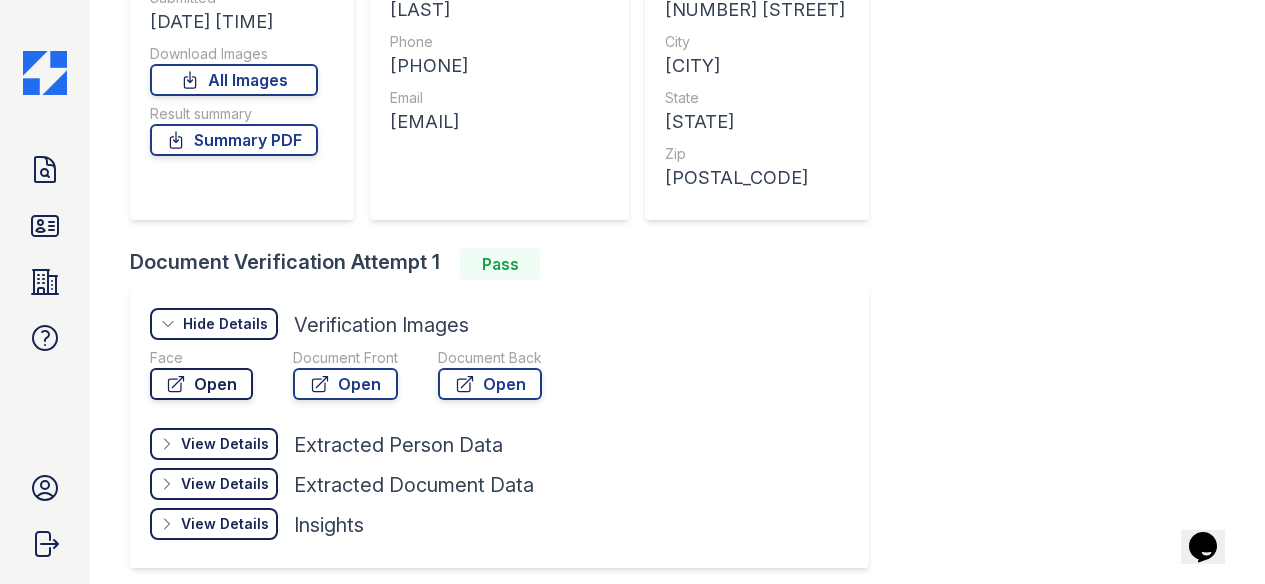 click on "Open" at bounding box center (201, 384) 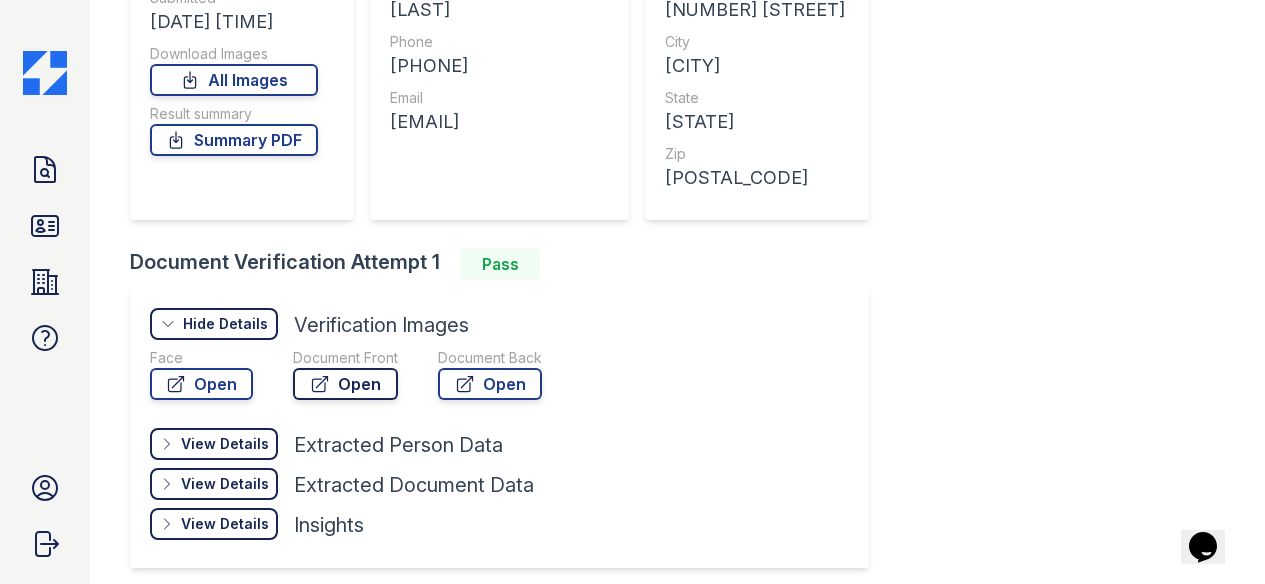 click on "Open" at bounding box center [345, 384] 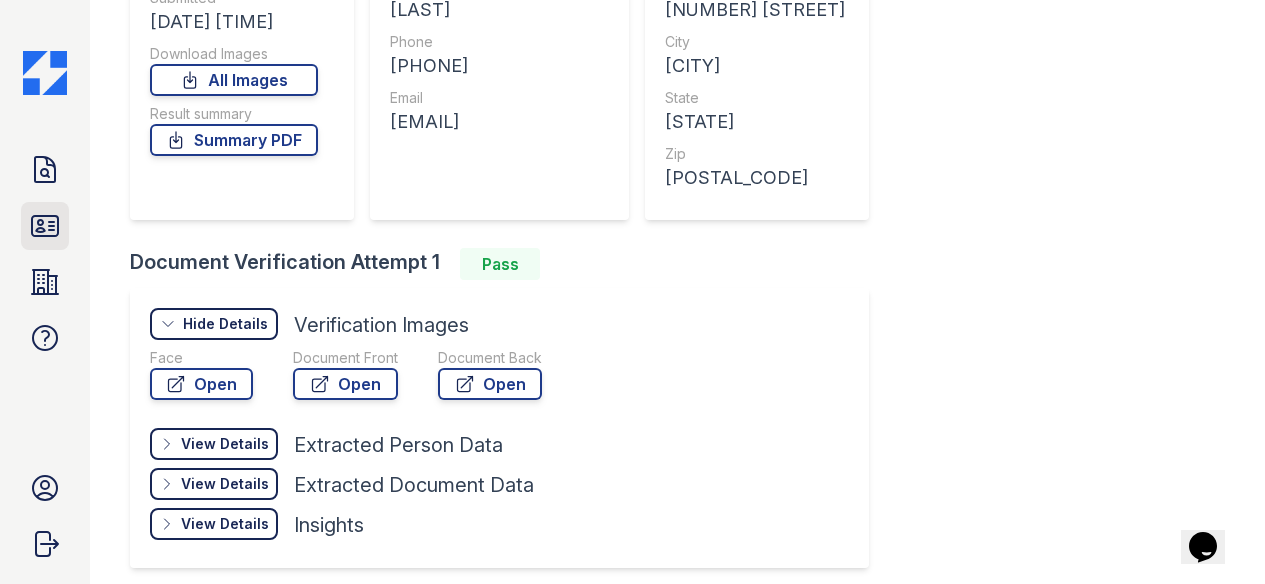 click 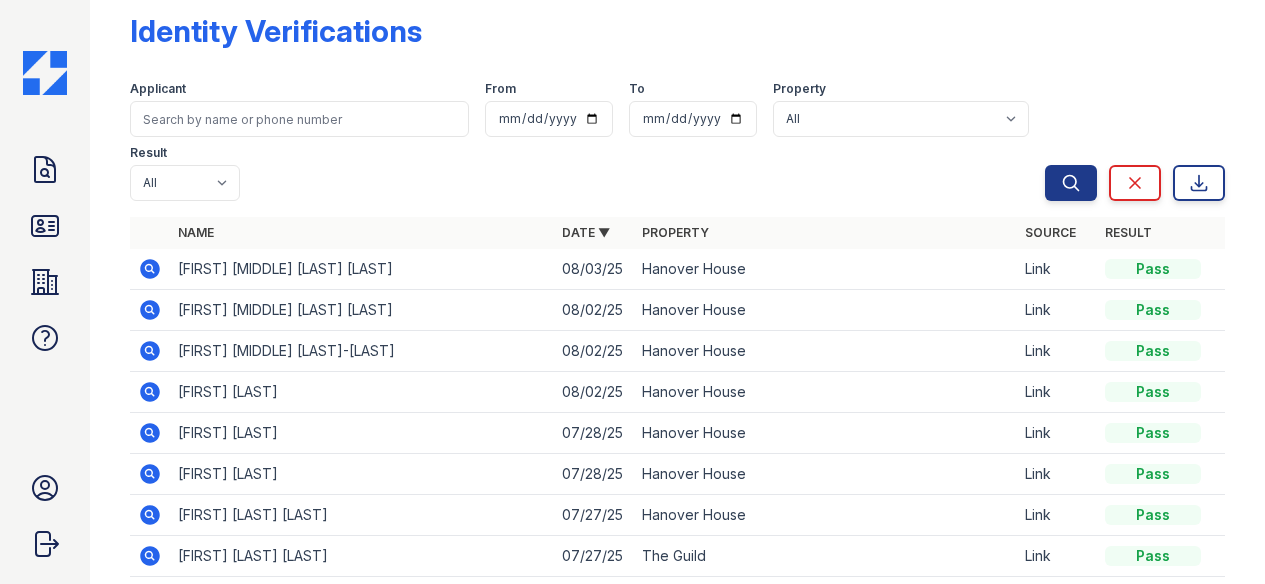 scroll, scrollTop: 30, scrollLeft: 0, axis: vertical 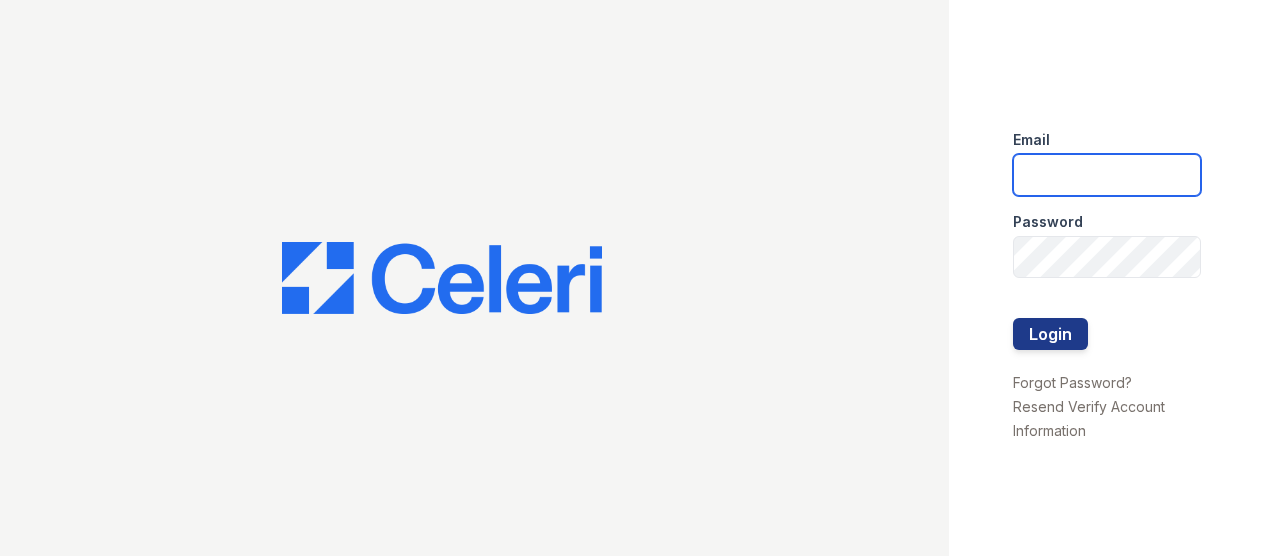 type on "[USERNAME]@example.com" 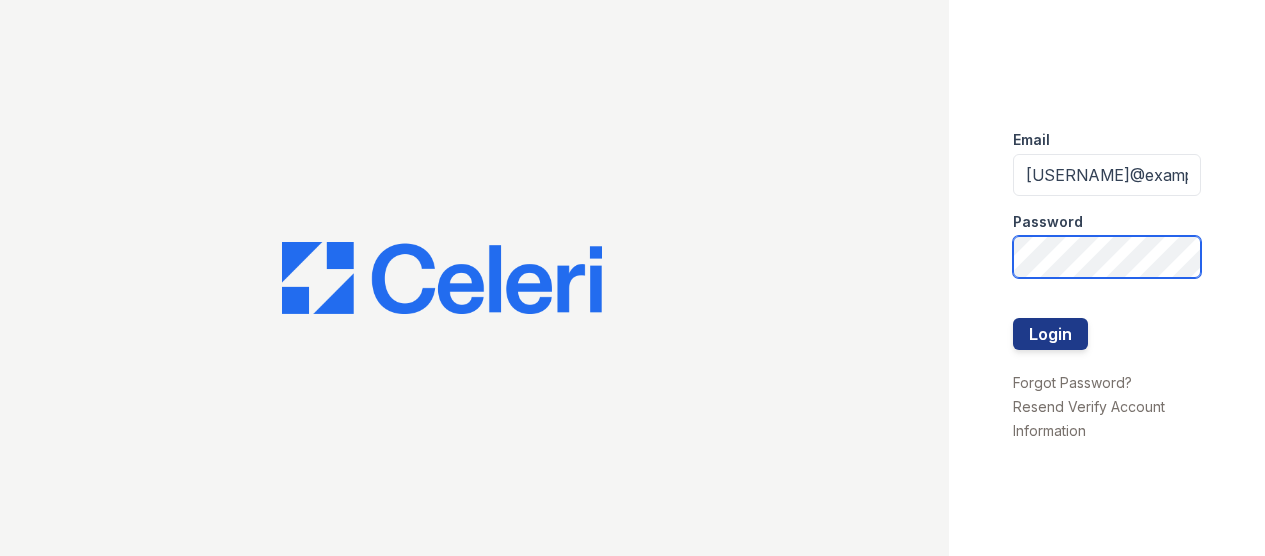 click on "Login" at bounding box center (1050, 334) 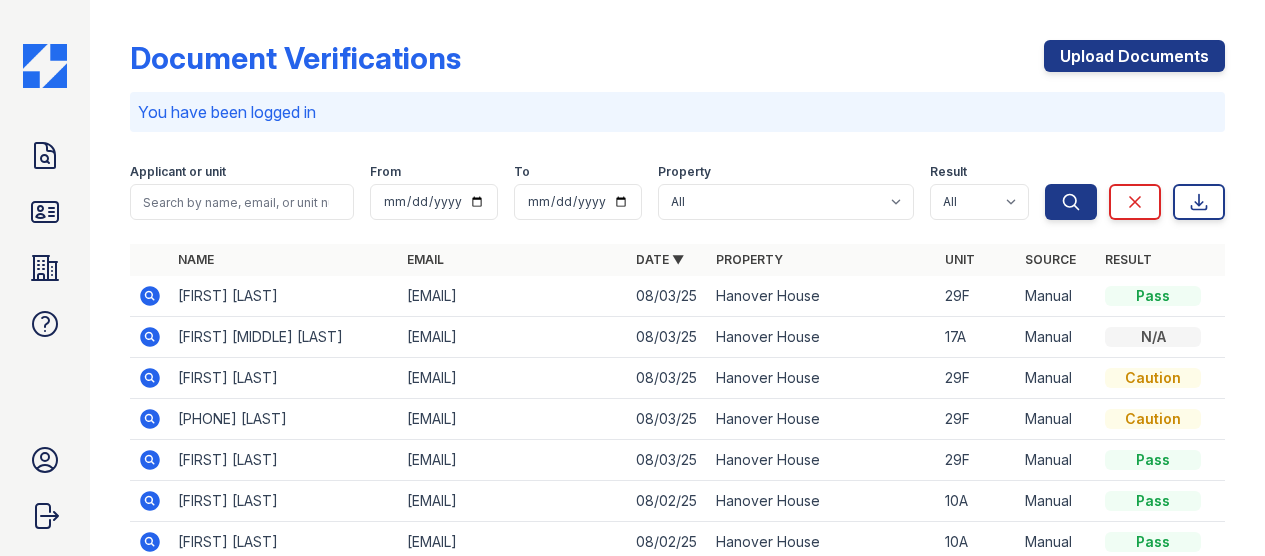scroll, scrollTop: 0, scrollLeft: 0, axis: both 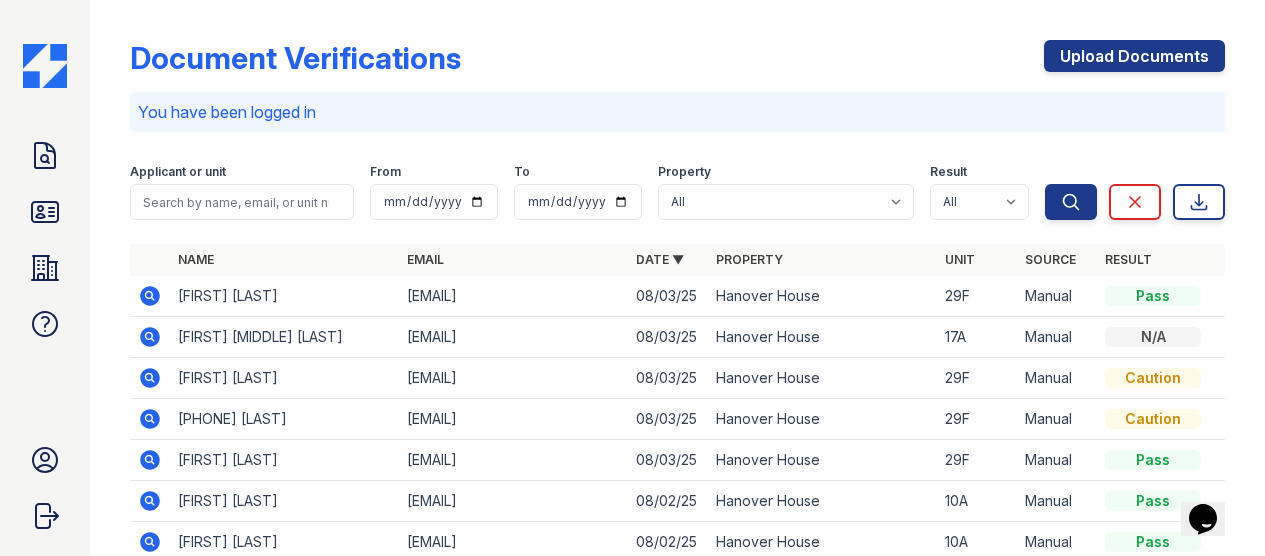 click 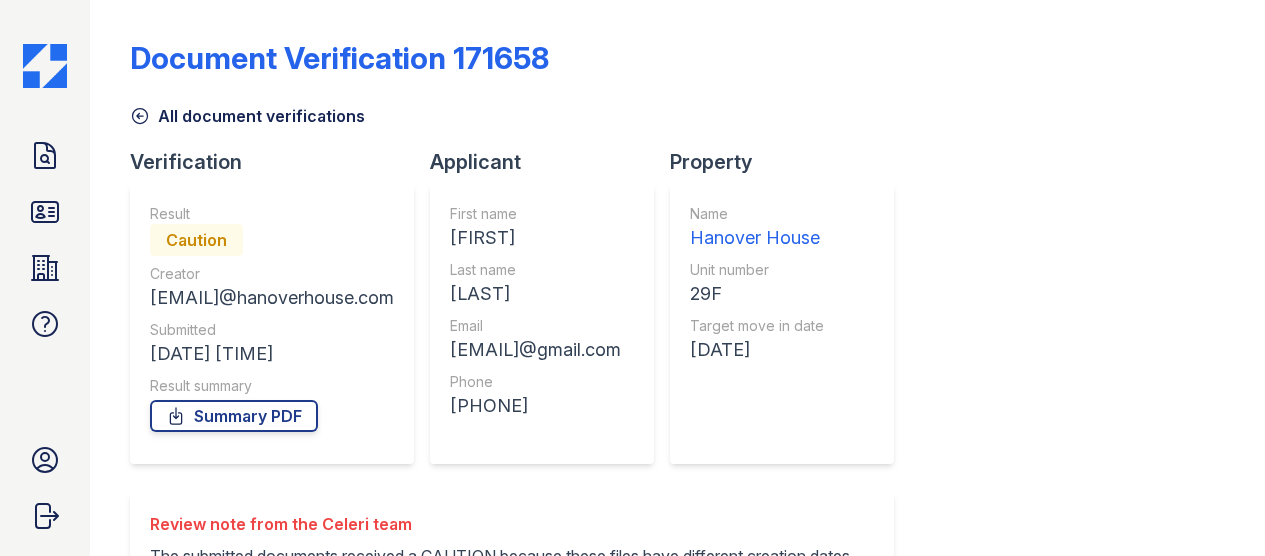 scroll, scrollTop: 0, scrollLeft: 0, axis: both 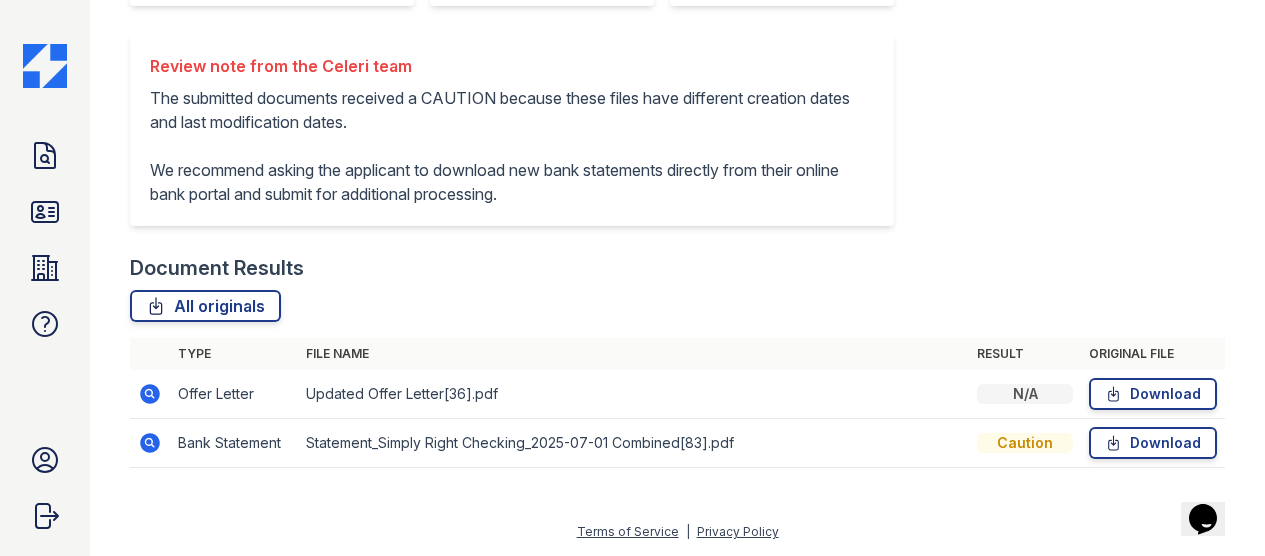 click 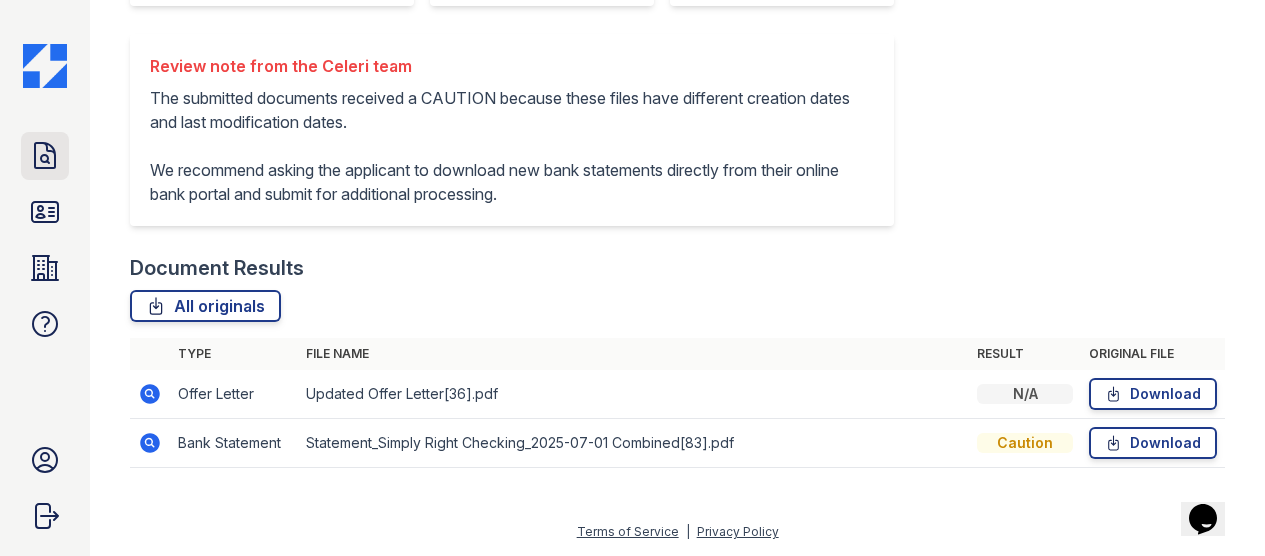 click 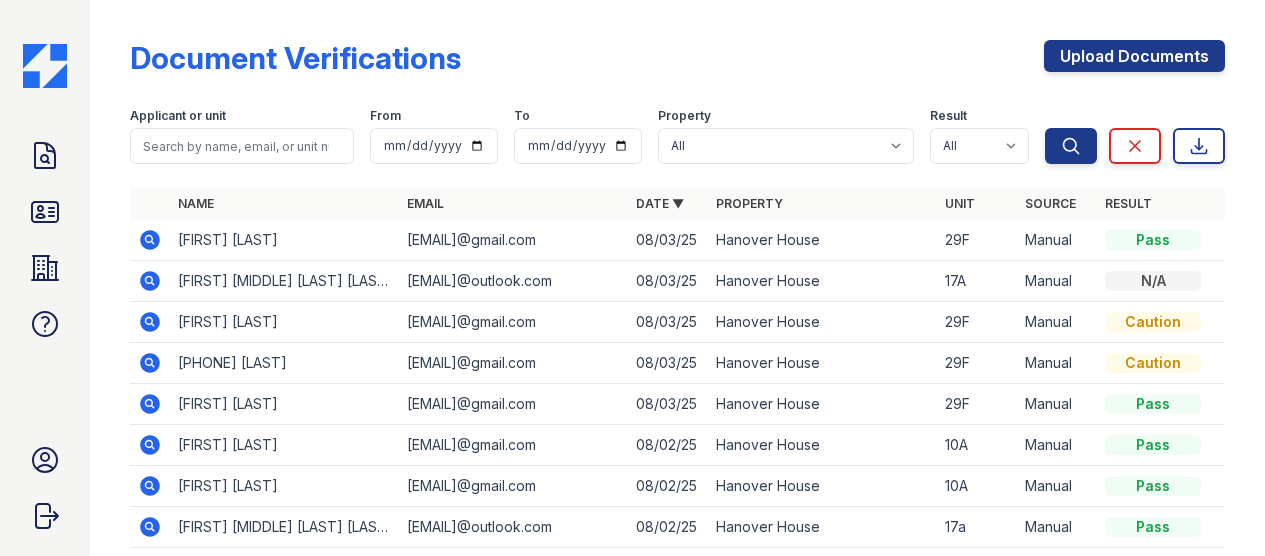 click 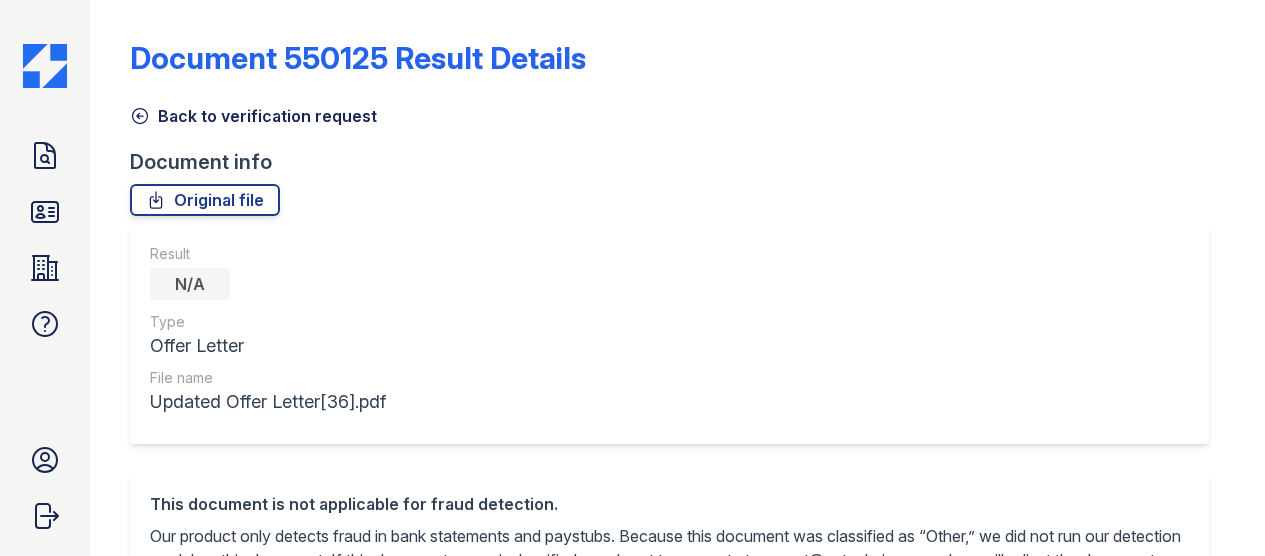 scroll, scrollTop: 0, scrollLeft: 0, axis: both 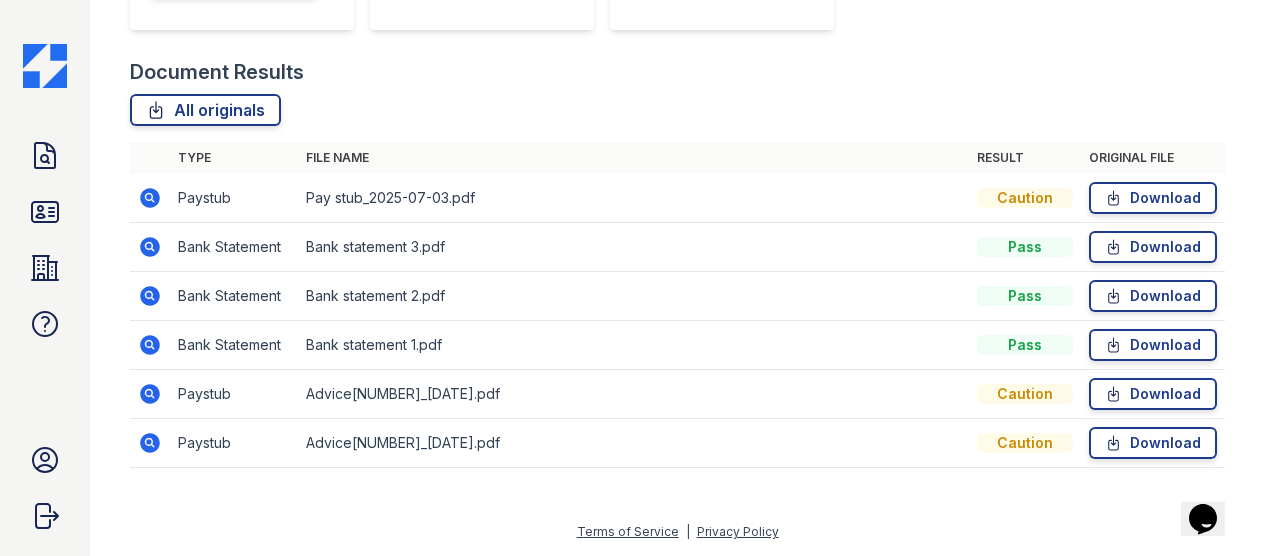 click 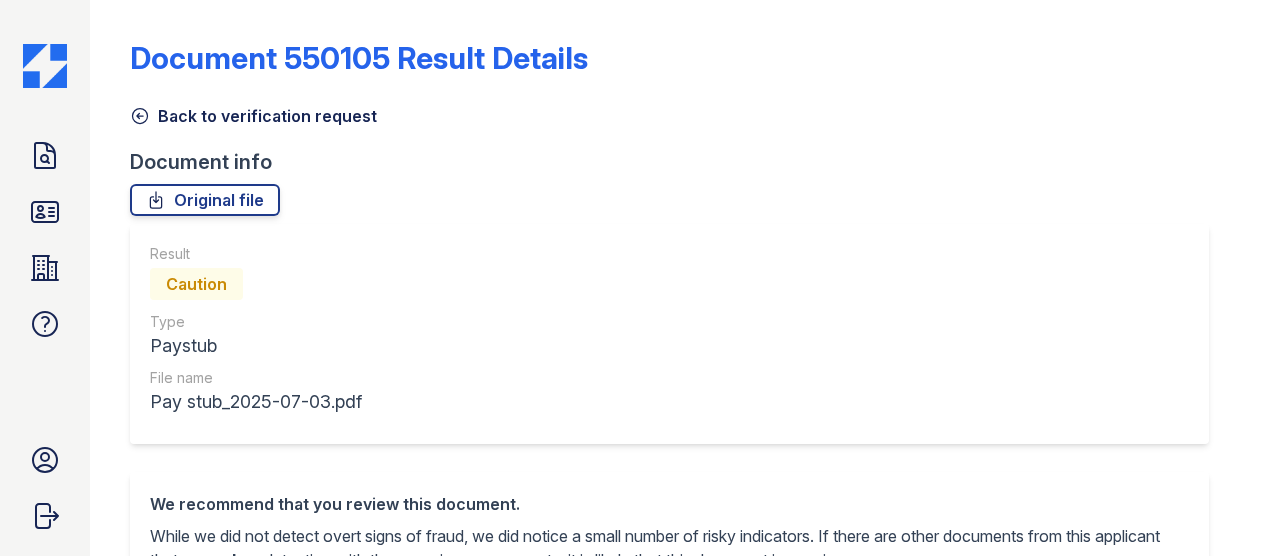 scroll, scrollTop: 0, scrollLeft: 0, axis: both 